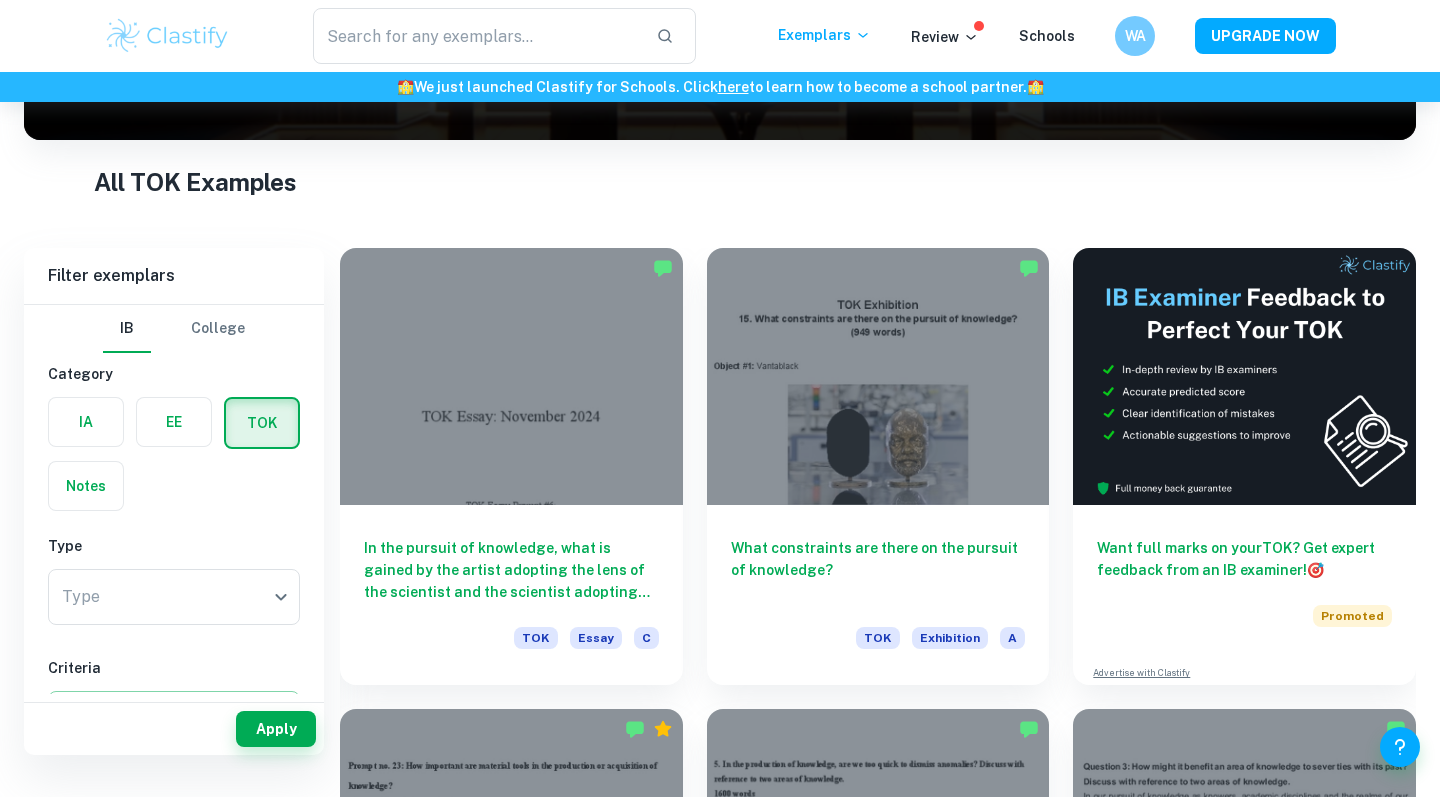 scroll, scrollTop: 375, scrollLeft: 0, axis: vertical 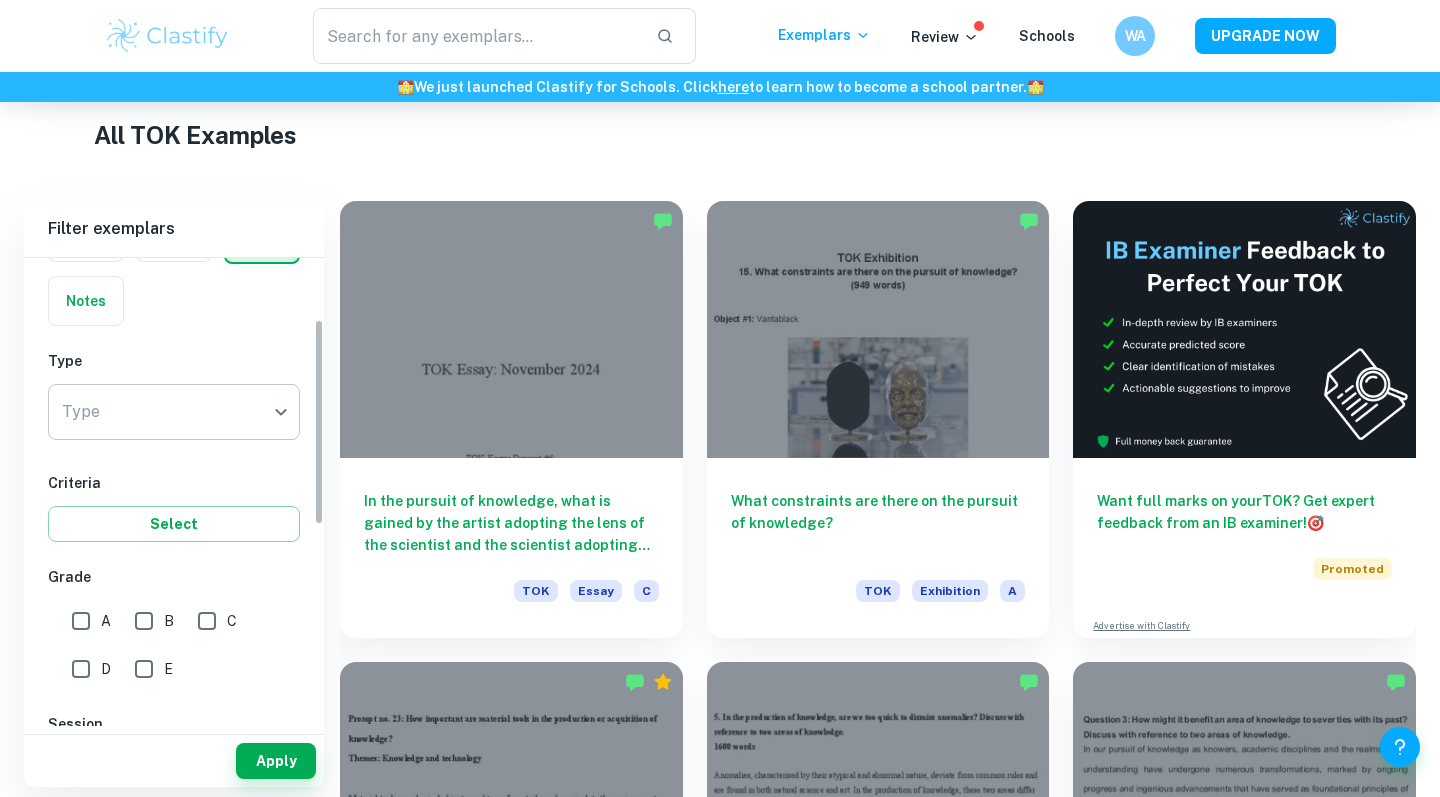 click on "We value your privacy We use cookies to enhance your browsing experience, serve personalised ads or content, and analyse our traffic. By clicking "Accept All", you consent to our use of cookies.   Cookie Policy Customise   Reject All   Accept All   Customise Consent Preferences   We use cookies to help you navigate efficiently and perform certain functions. You will find detailed information about all cookies under each consent category below. The cookies that are categorised as "Necessary" are stored on your browser as they are essential for enabling the basic functionalities of the site. ...  Show more For more information on how Google's third-party cookies operate and handle your data, see:   Google Privacy Policy Necessary Always Active Necessary cookies are required to enable the basic features of this site, such as providing secure log-in or adjusting your consent preferences. These cookies do not store any personally identifiable data. Functional Analytics Performance Advertisement Uncategorised" at bounding box center (720, 125) 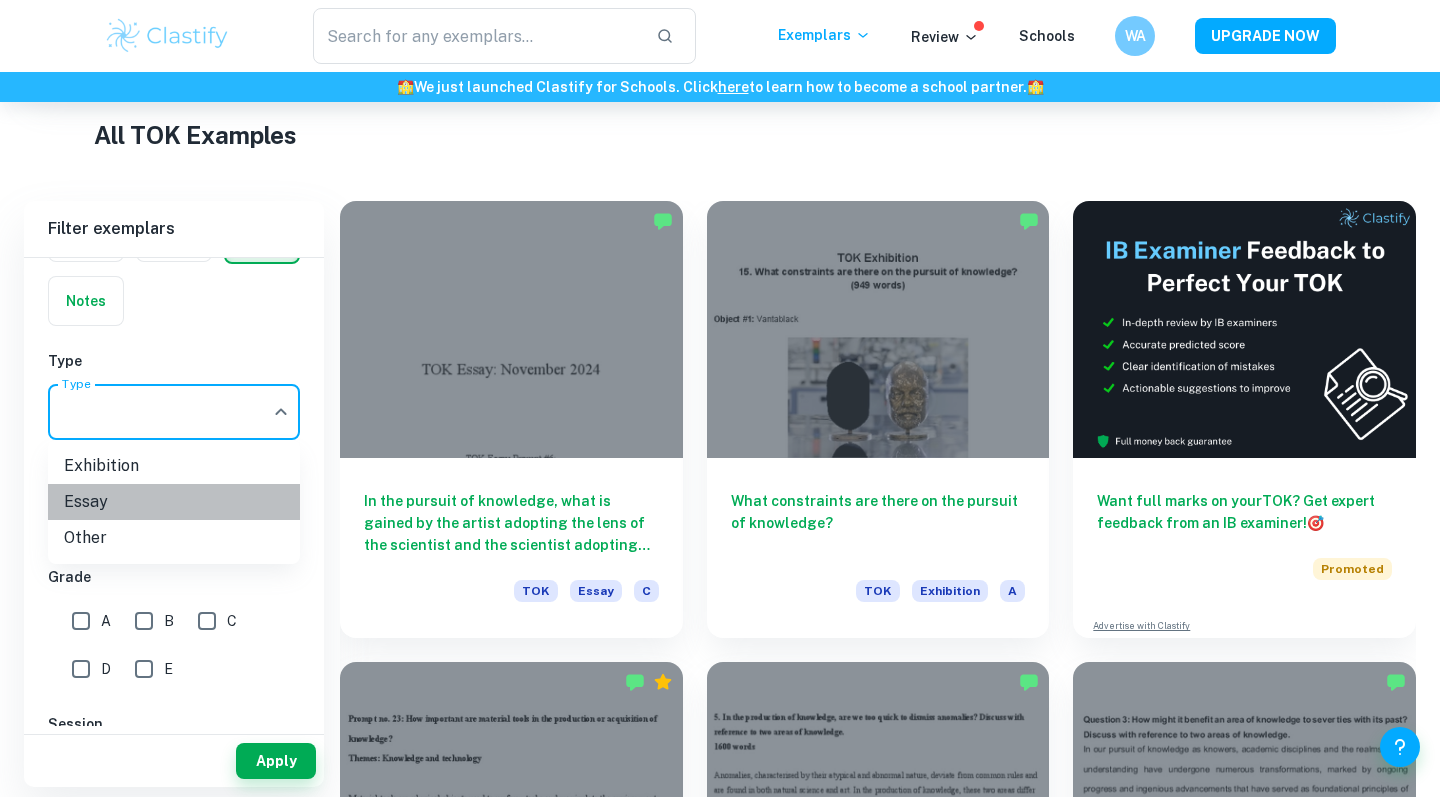 click on "Essay" at bounding box center [174, 502] 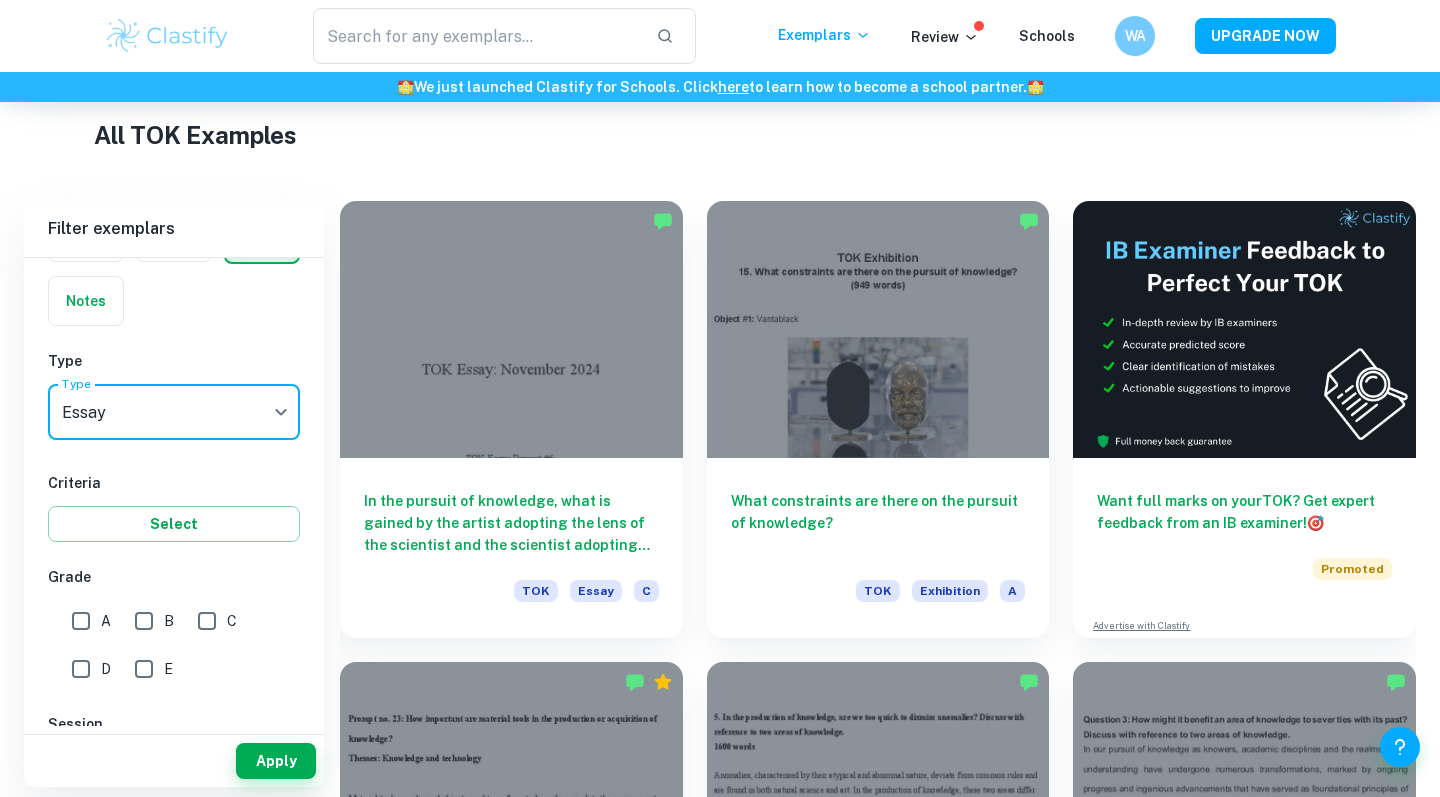 click on "Filter exemplars IB College Category IA EE TOK Notes Type Type Essay Type Criteria Select Grade A B C D E Session May 2026 May 2025 November 2024 May 2024 November 2023 May 2023 November 2022 May 2022 November 2021 May 2021 Other   Apply   In the pursuit of knowledge, what is gained by the artist adopting the lens of the scientist and the scientist adopting the lens of the artist? Discuss with reference to the arts and the natural sciences. TOK Essay C What constraints are there on the pursuit of knowledge? TOK Exhibition A Want full marks on your  TOK ? Get expert feedback from an IB examiner!  🎯 Promoted Advertise with Clastify How important are material tools in the production or acquisition of knowledge? TOK Exhibition A In the production of knowledge, are we too quick to dismiss anomalies? Discuss with reference to two areas of knowledge. TOK Essay A How might it benefit an area of knowledge to sever ties with its past? Discuss with reference to two areas of knowledge. TOK Essay A 🚀 Promoted   TOK" at bounding box center (720, 3918) 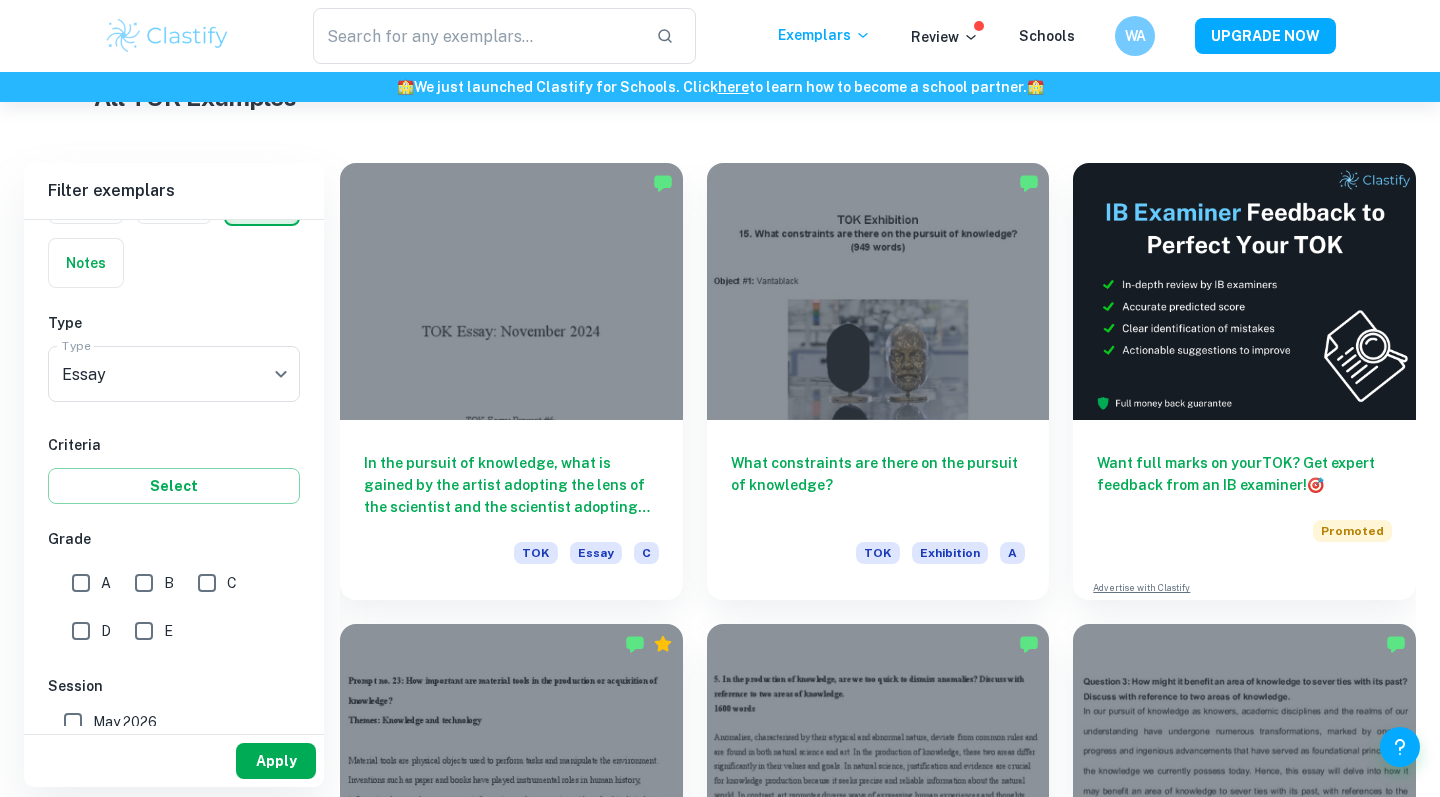 click on "Apply" at bounding box center [276, 761] 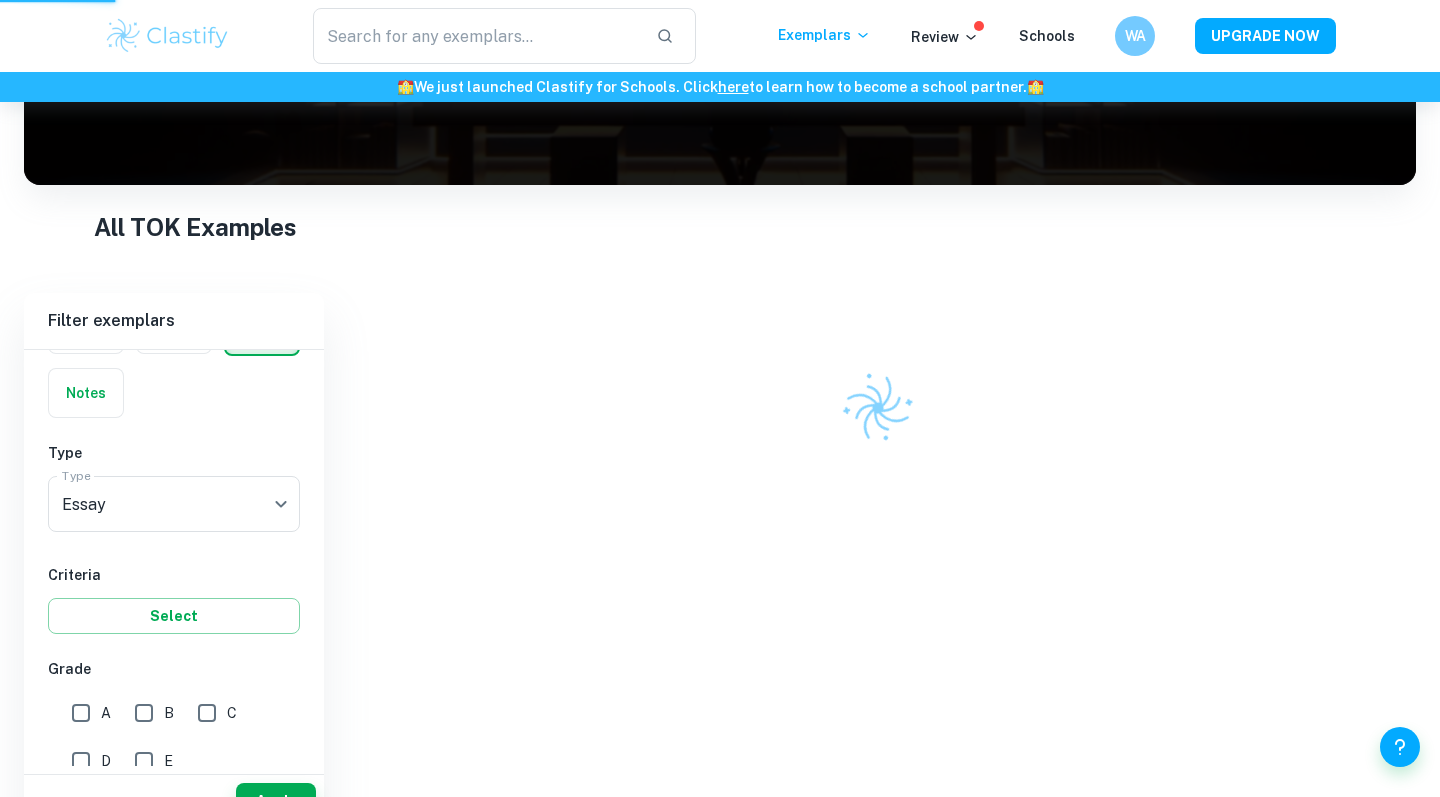 scroll, scrollTop: 233, scrollLeft: 0, axis: vertical 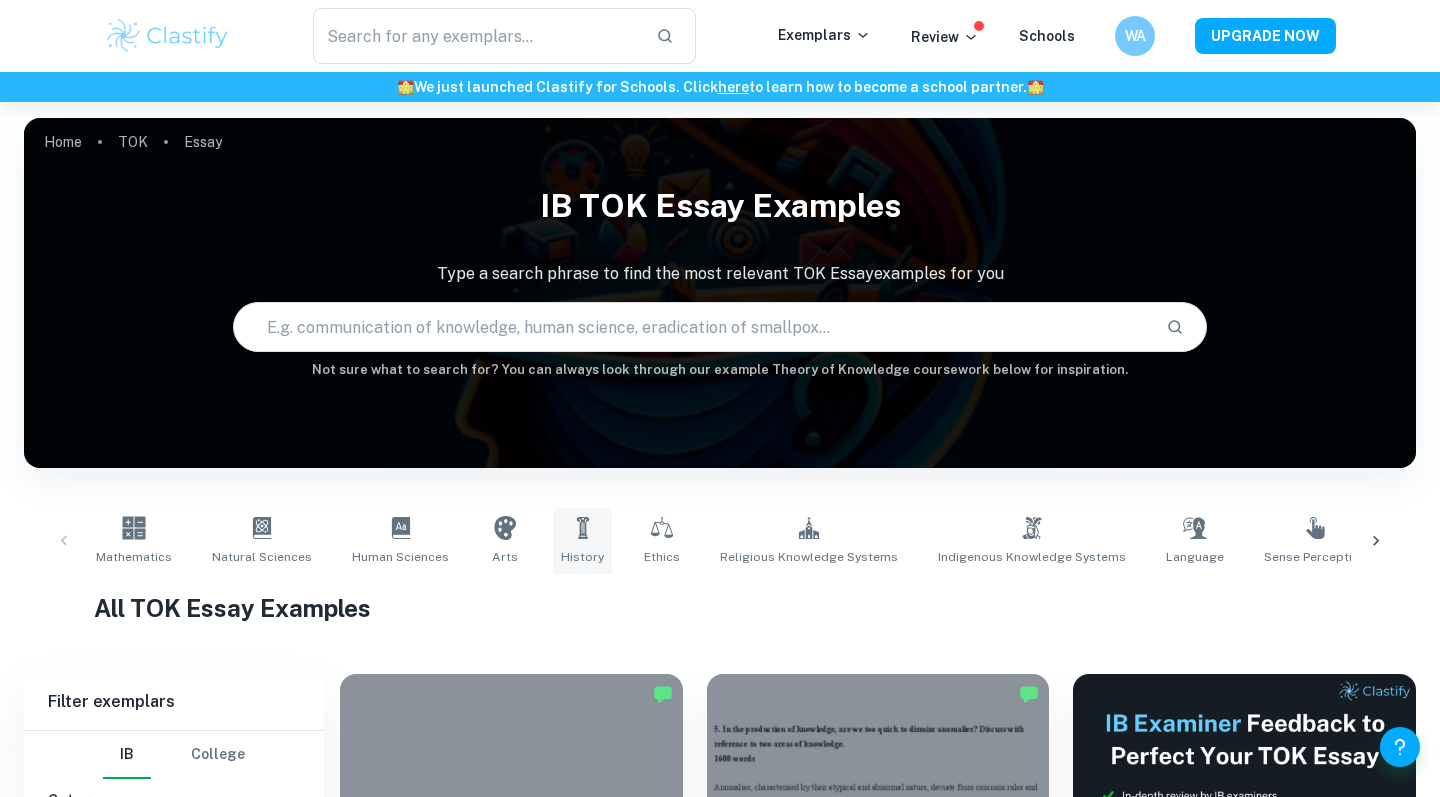 click on "History" at bounding box center (582, 541) 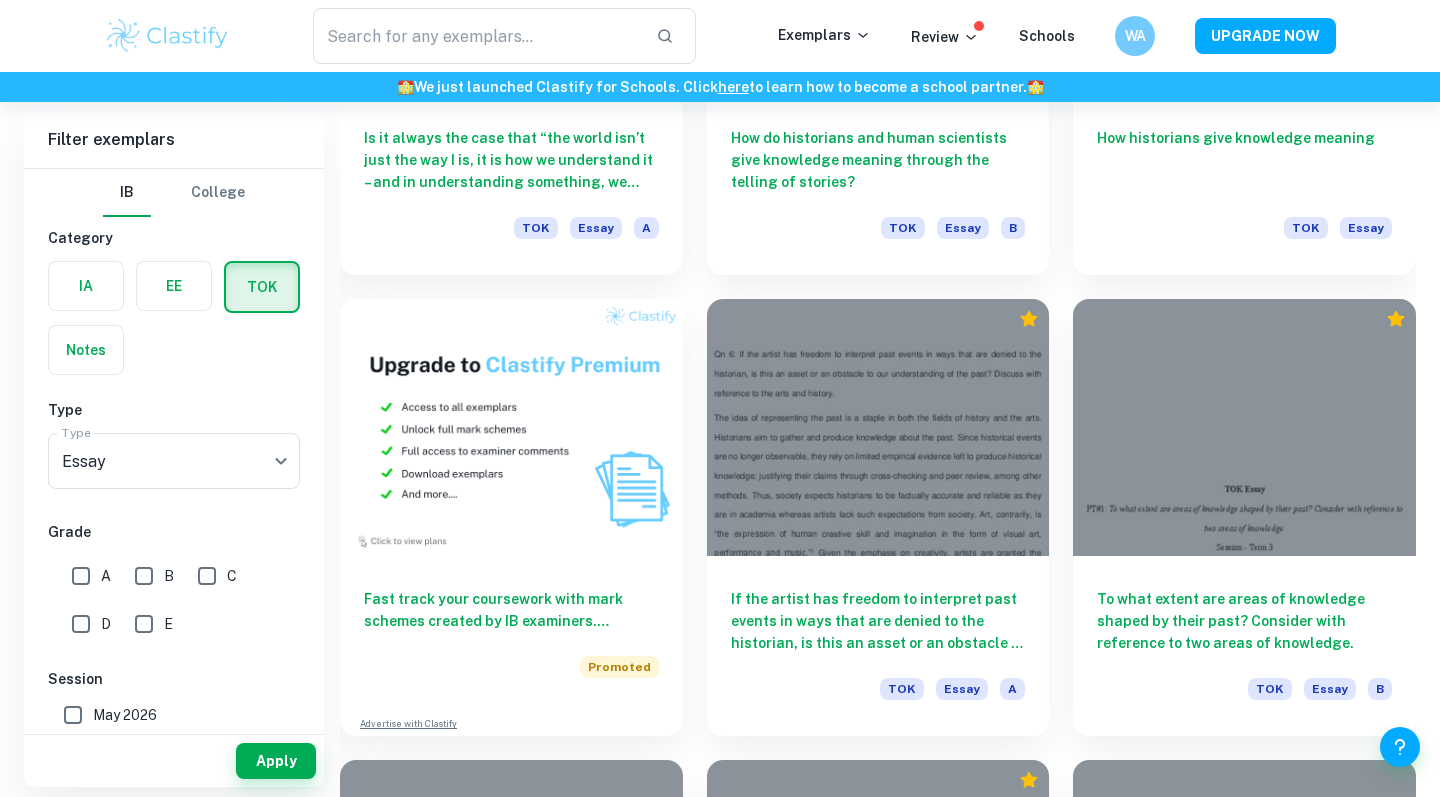 scroll, scrollTop: 1296, scrollLeft: 0, axis: vertical 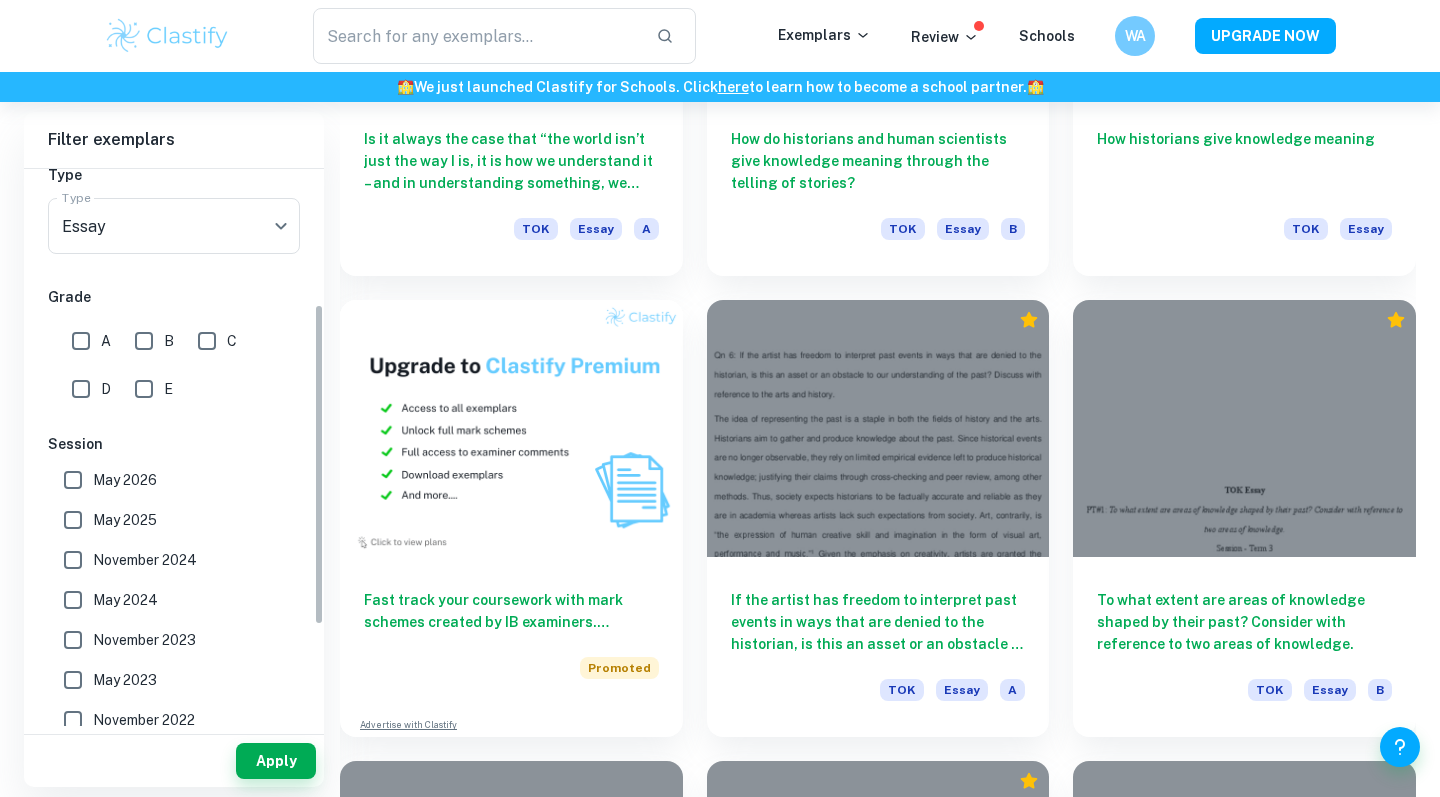 click on "May 2026" at bounding box center (125, 480) 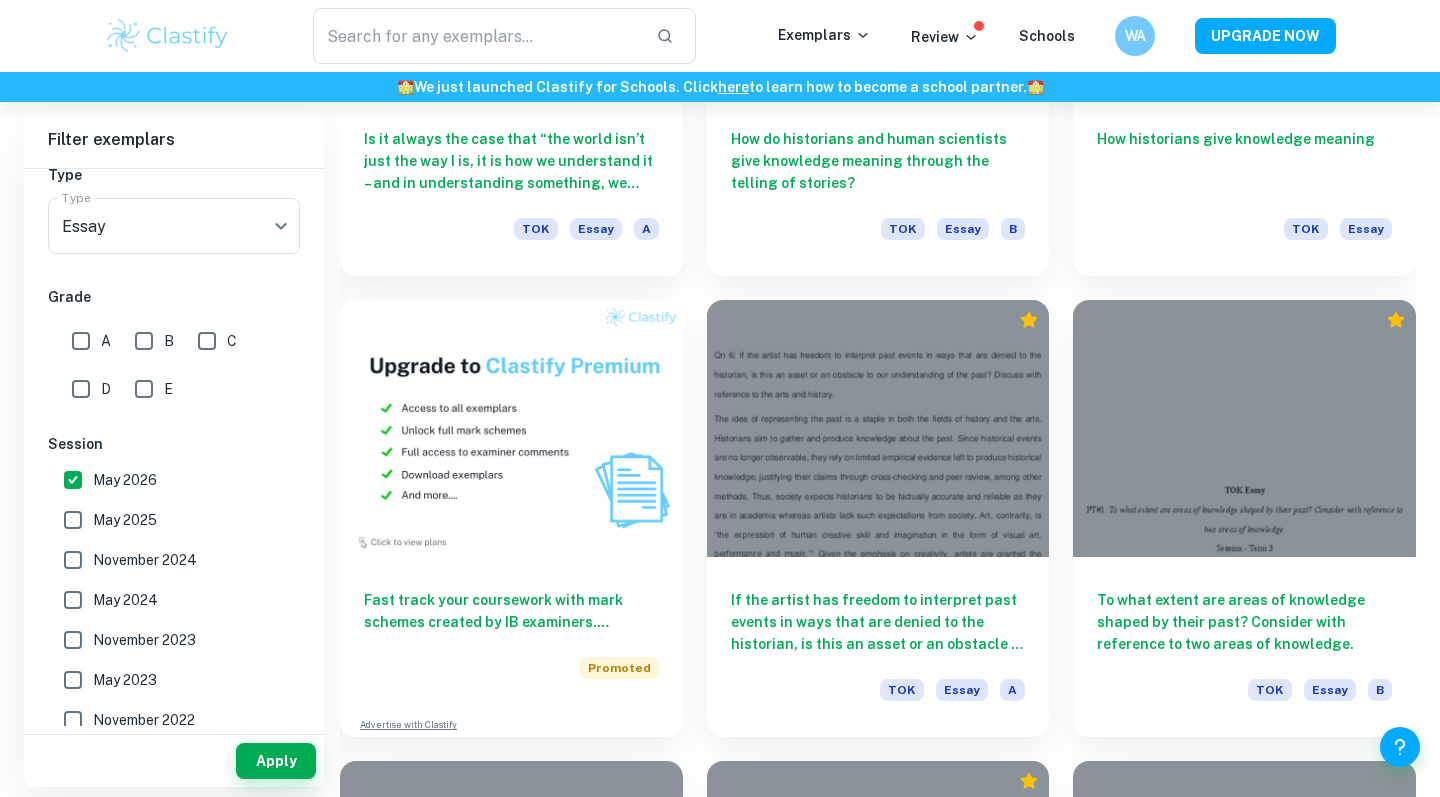 click on "November 2024" at bounding box center (168, 560) 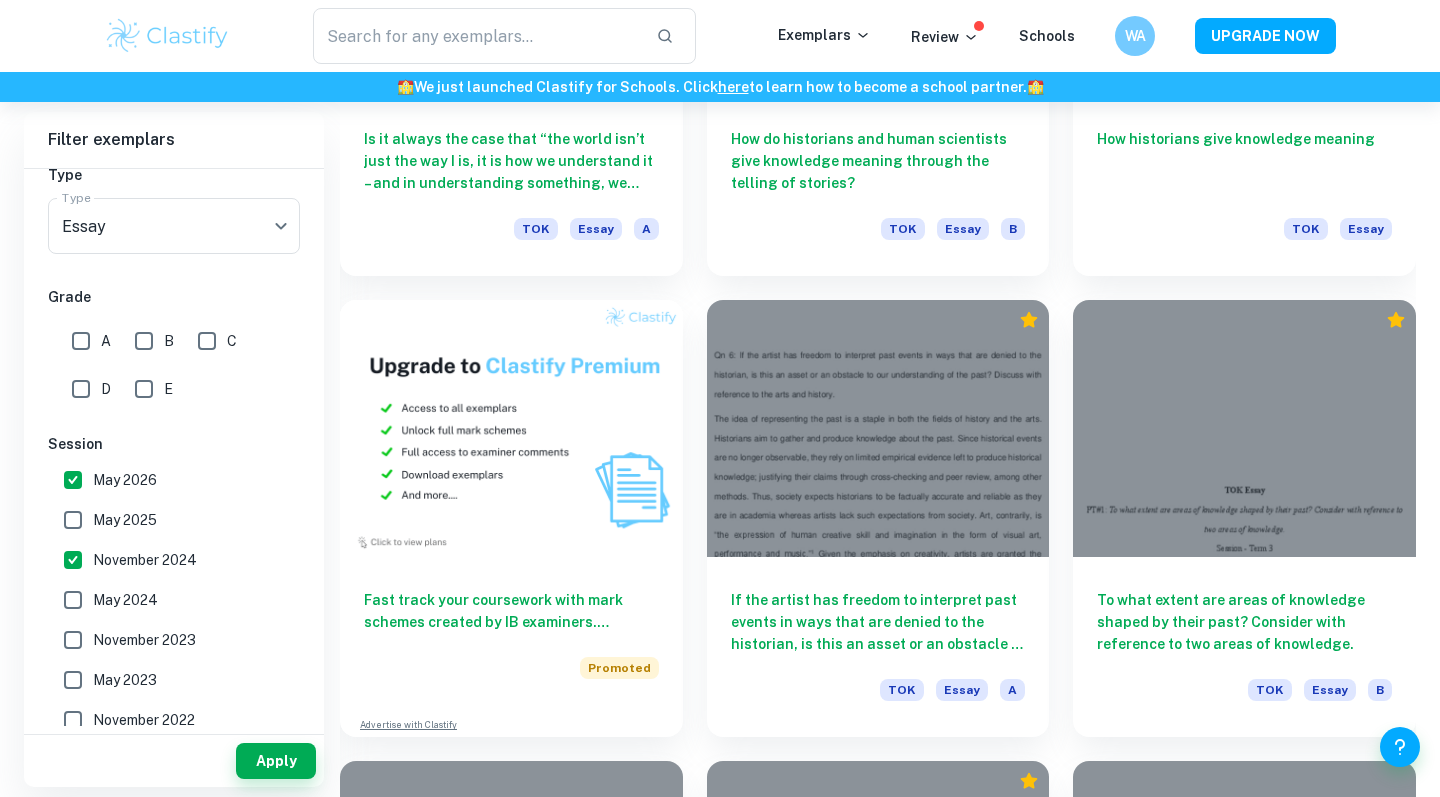 click on "May 2025" at bounding box center [73, 520] 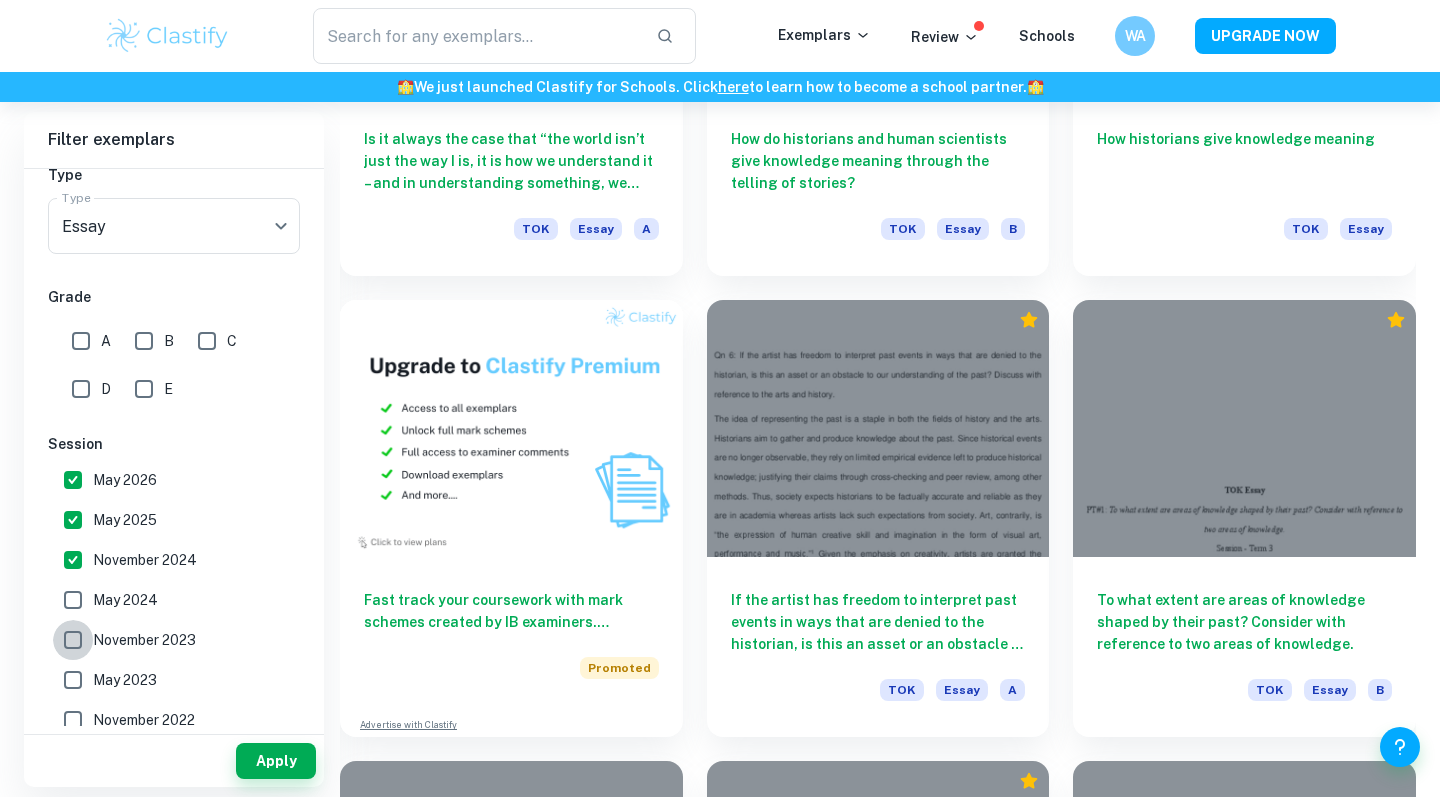 click on "November 2023" at bounding box center [73, 640] 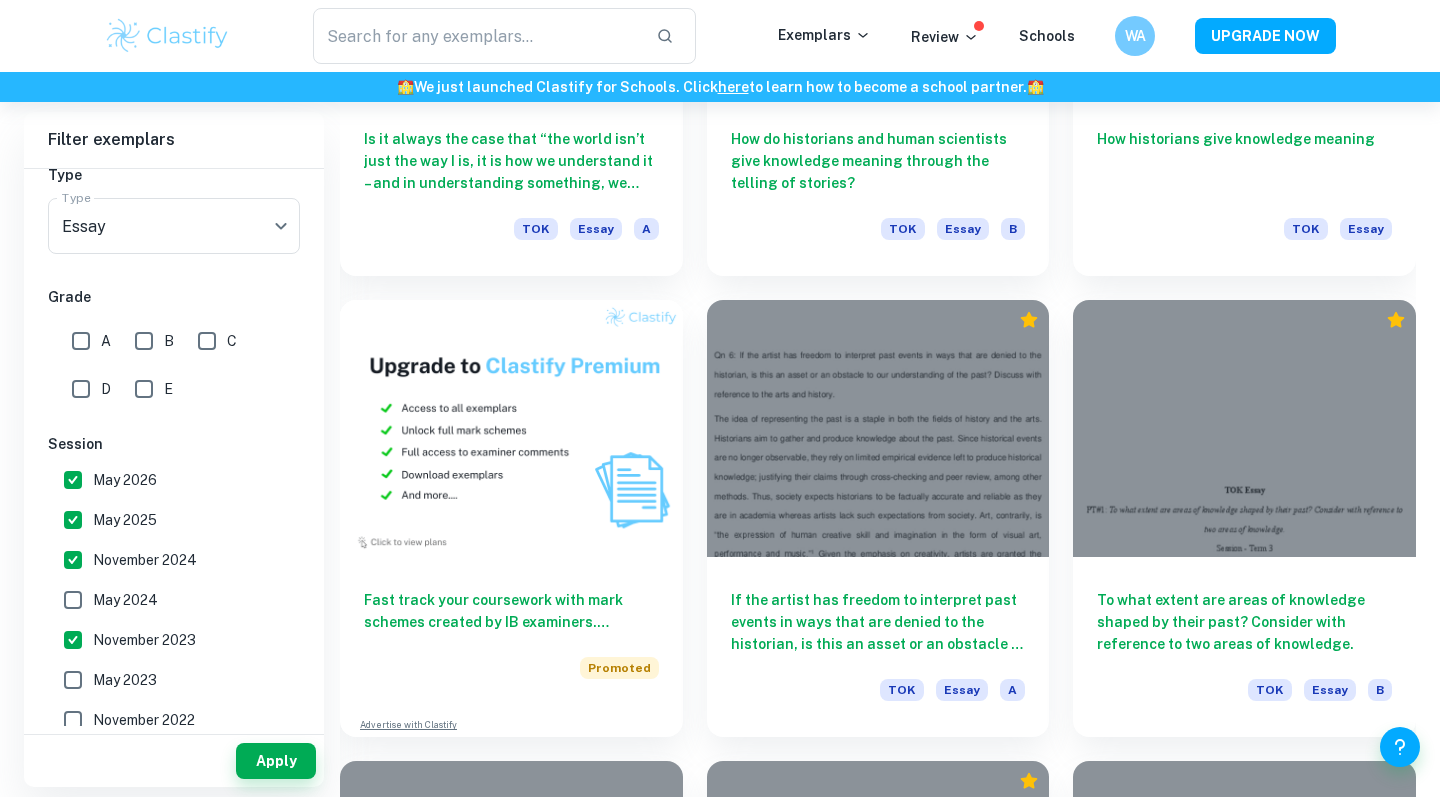 click on "May 2024" at bounding box center (73, 600) 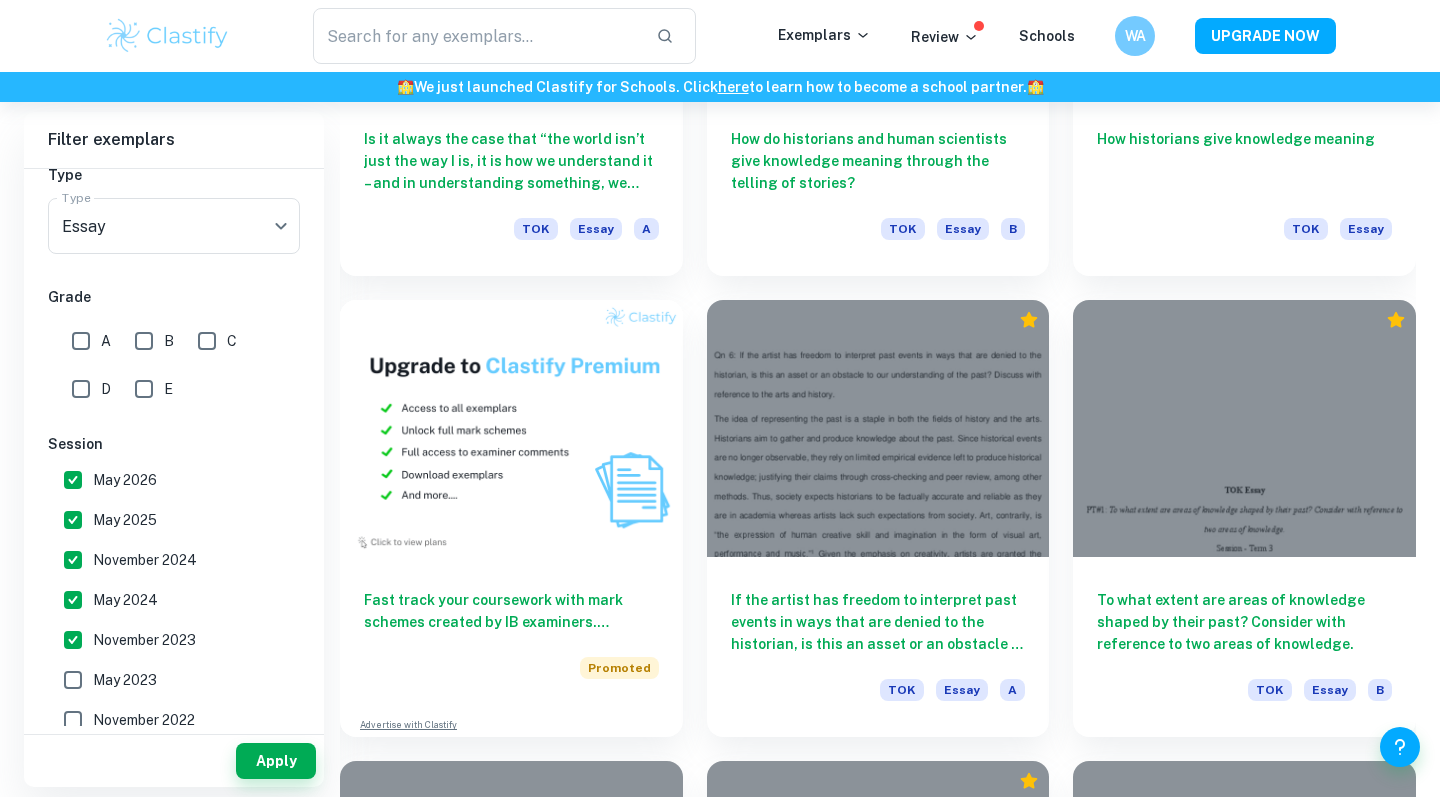 click on "May 2023" at bounding box center (168, 680) 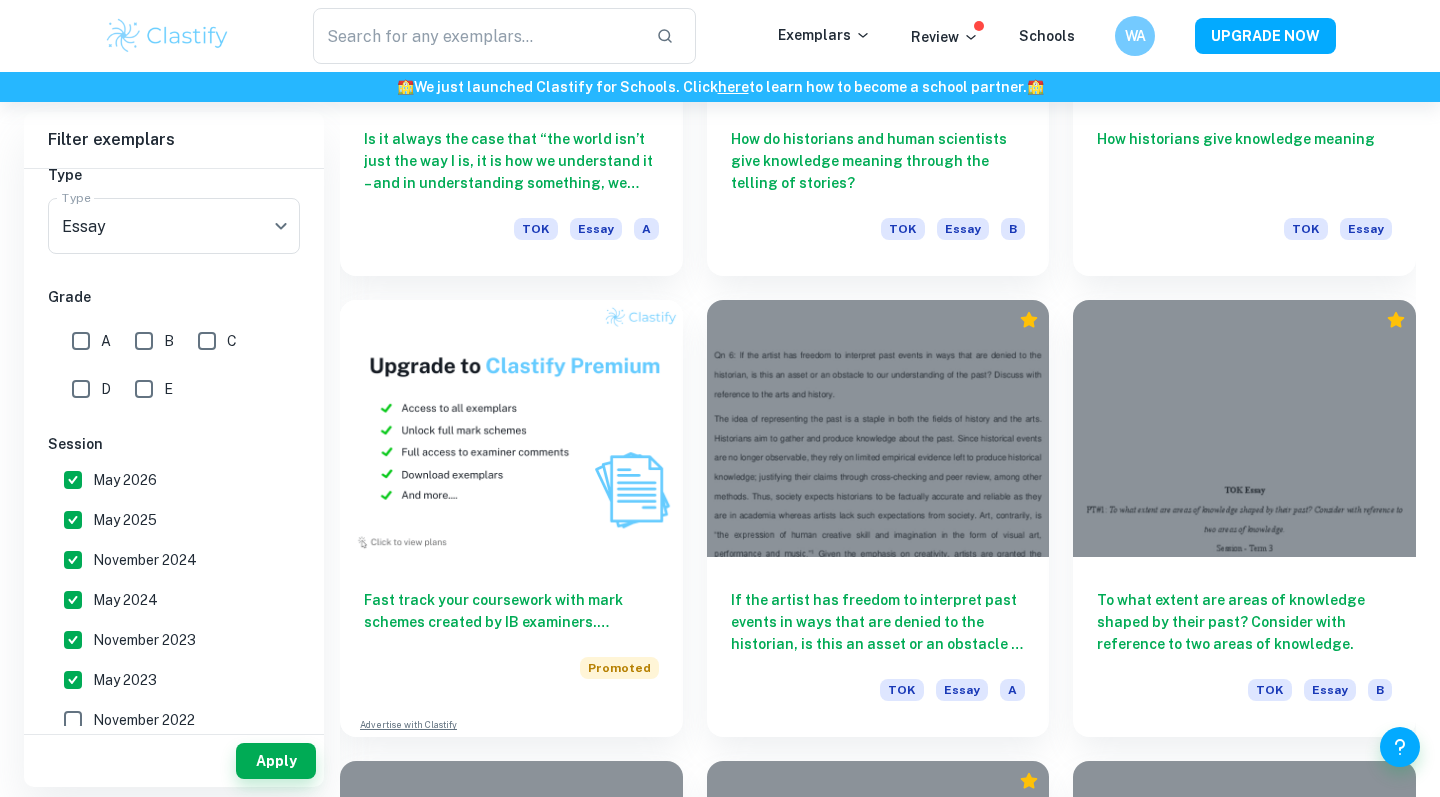 click on "November 2022" at bounding box center (144, 720) 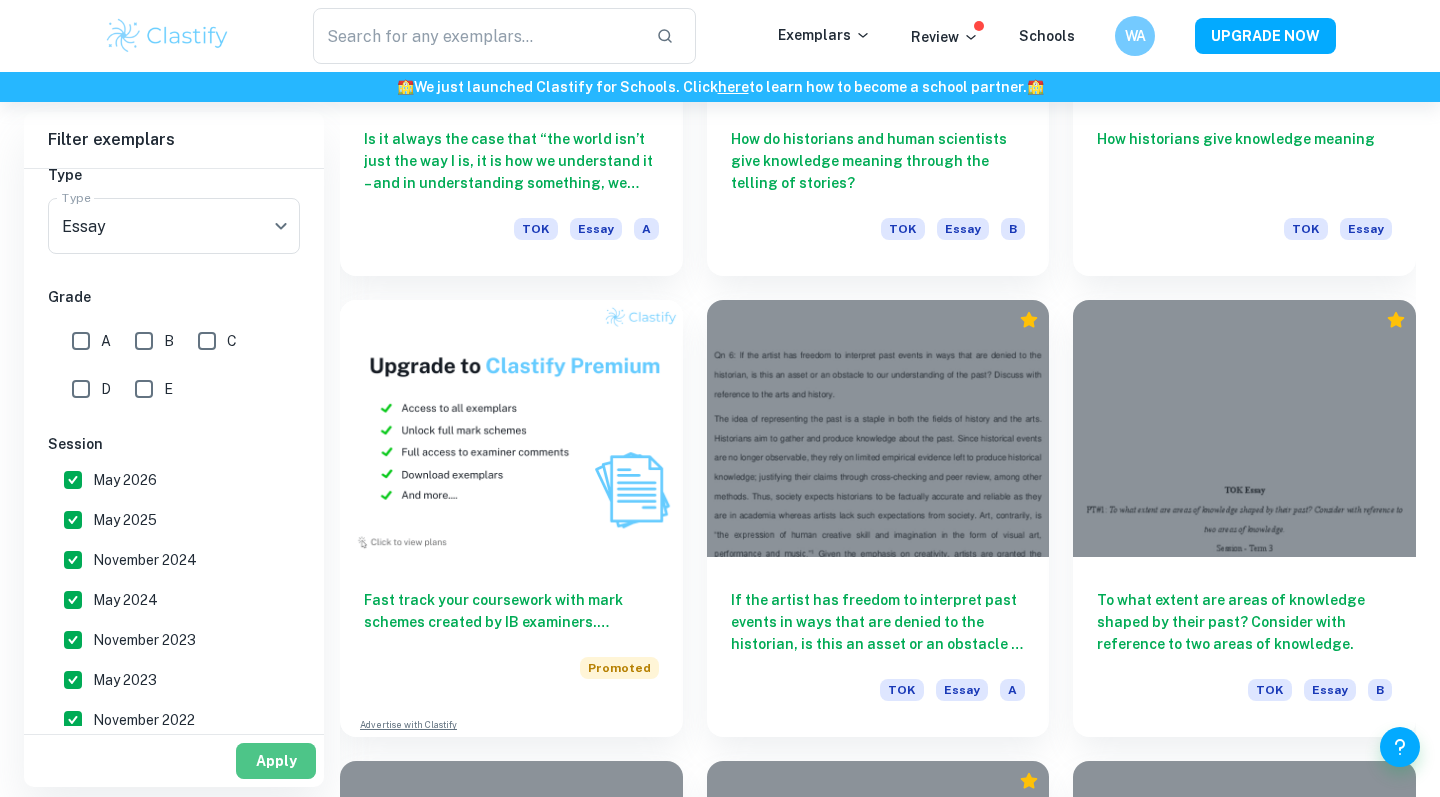 click on "Apply" at bounding box center (276, 761) 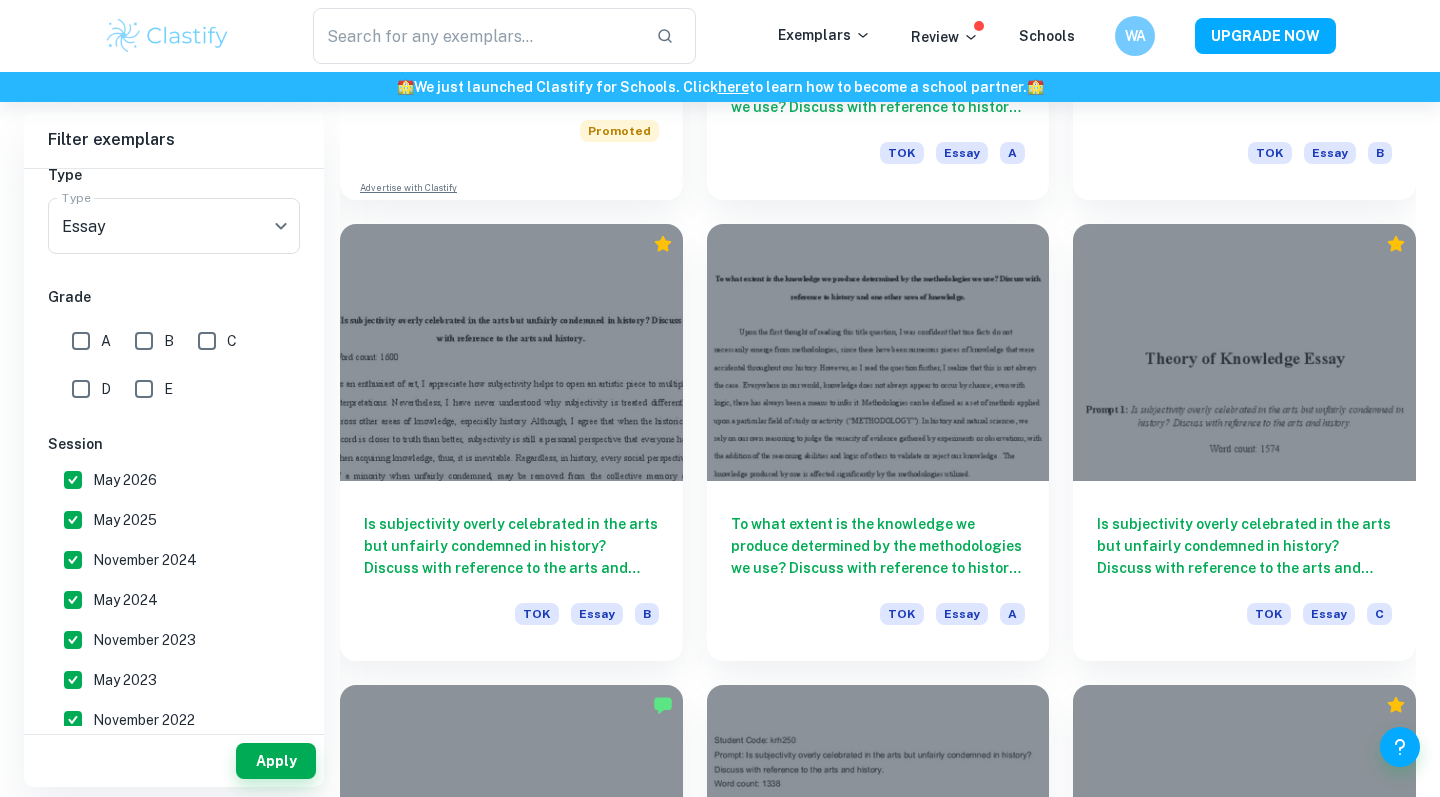 scroll, scrollTop: 1844, scrollLeft: 0, axis: vertical 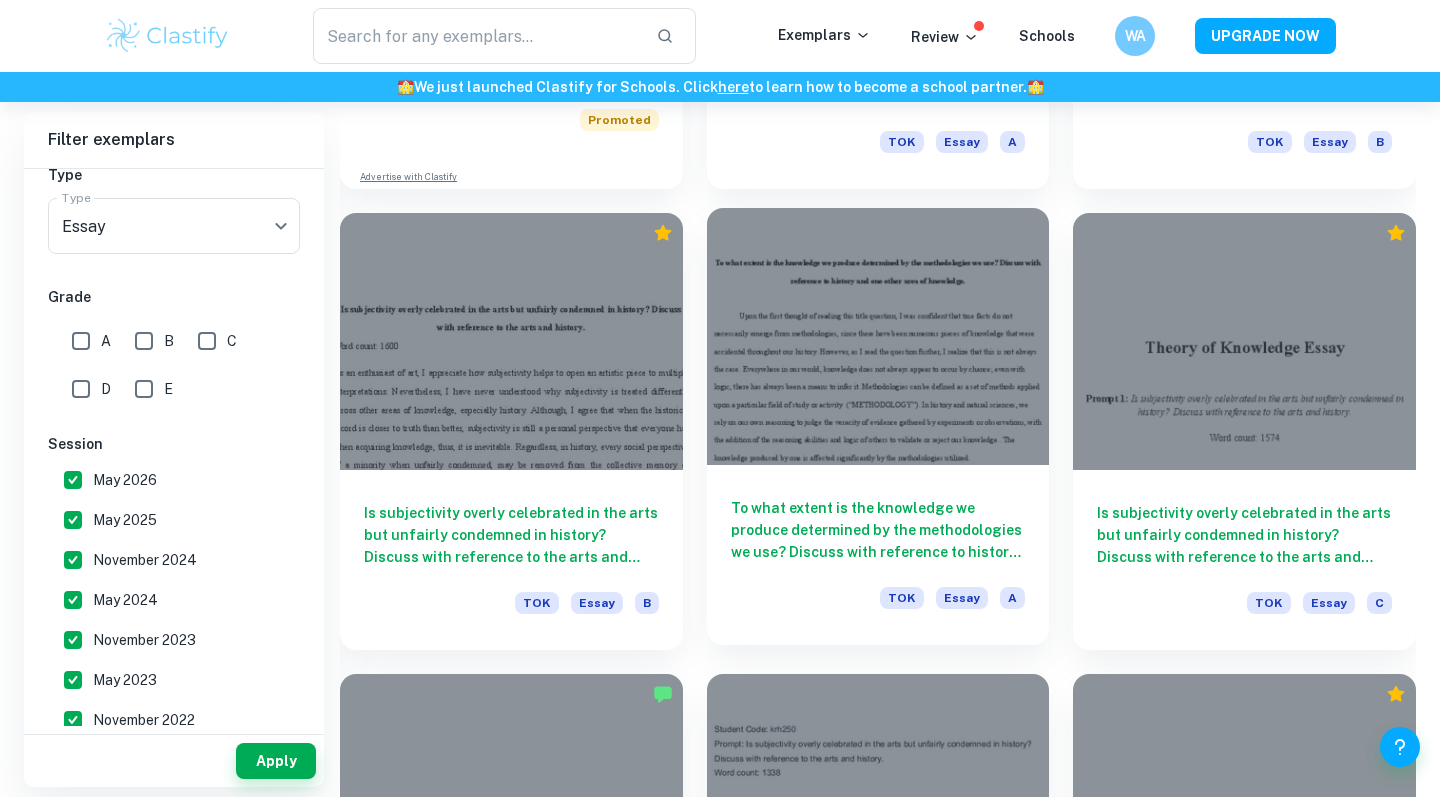 click on "To what extent is the knowledge we produce determined by the methodologies we use? Discuss with reference to history and one other area of knowledge." at bounding box center (878, 530) 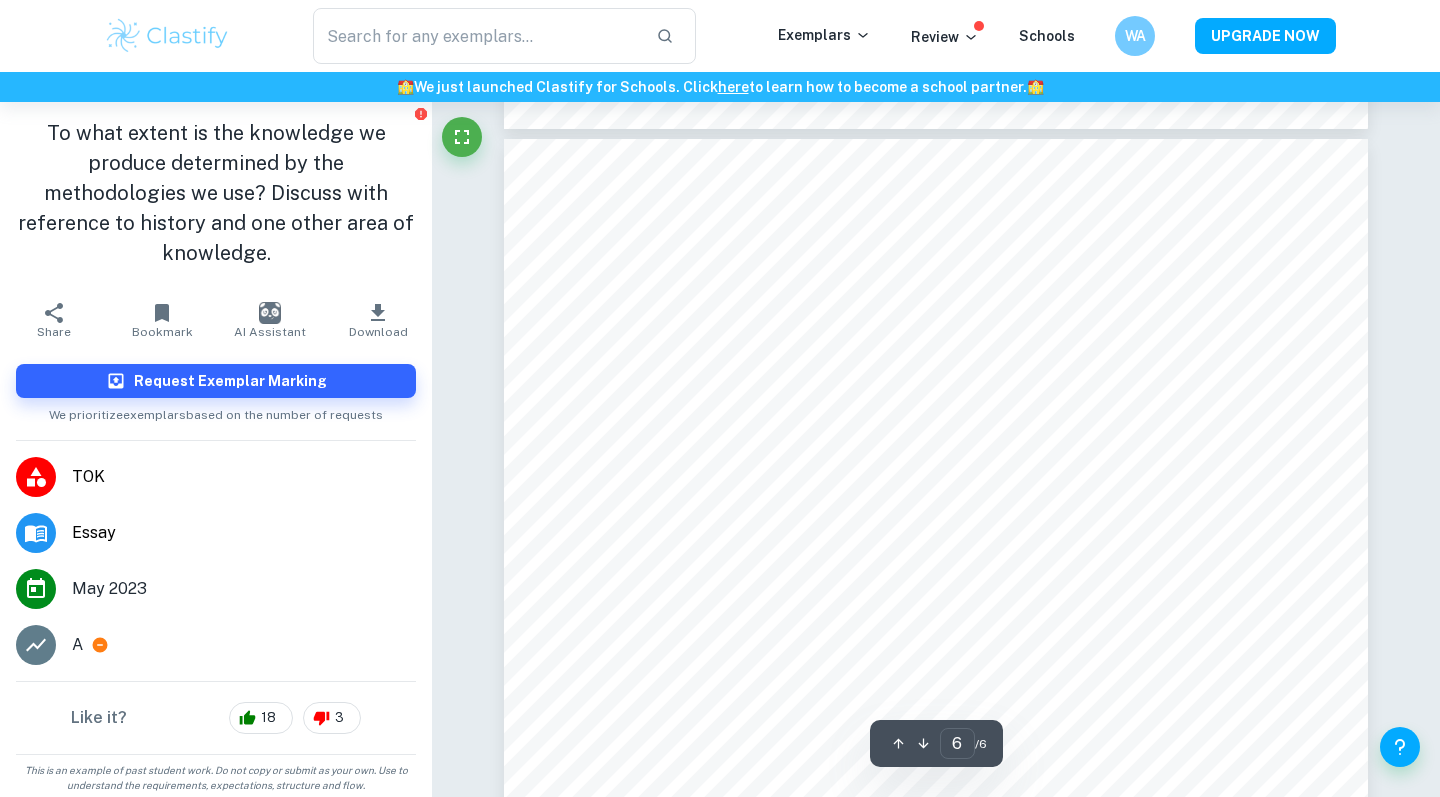 scroll, scrollTop: 5903, scrollLeft: 0, axis: vertical 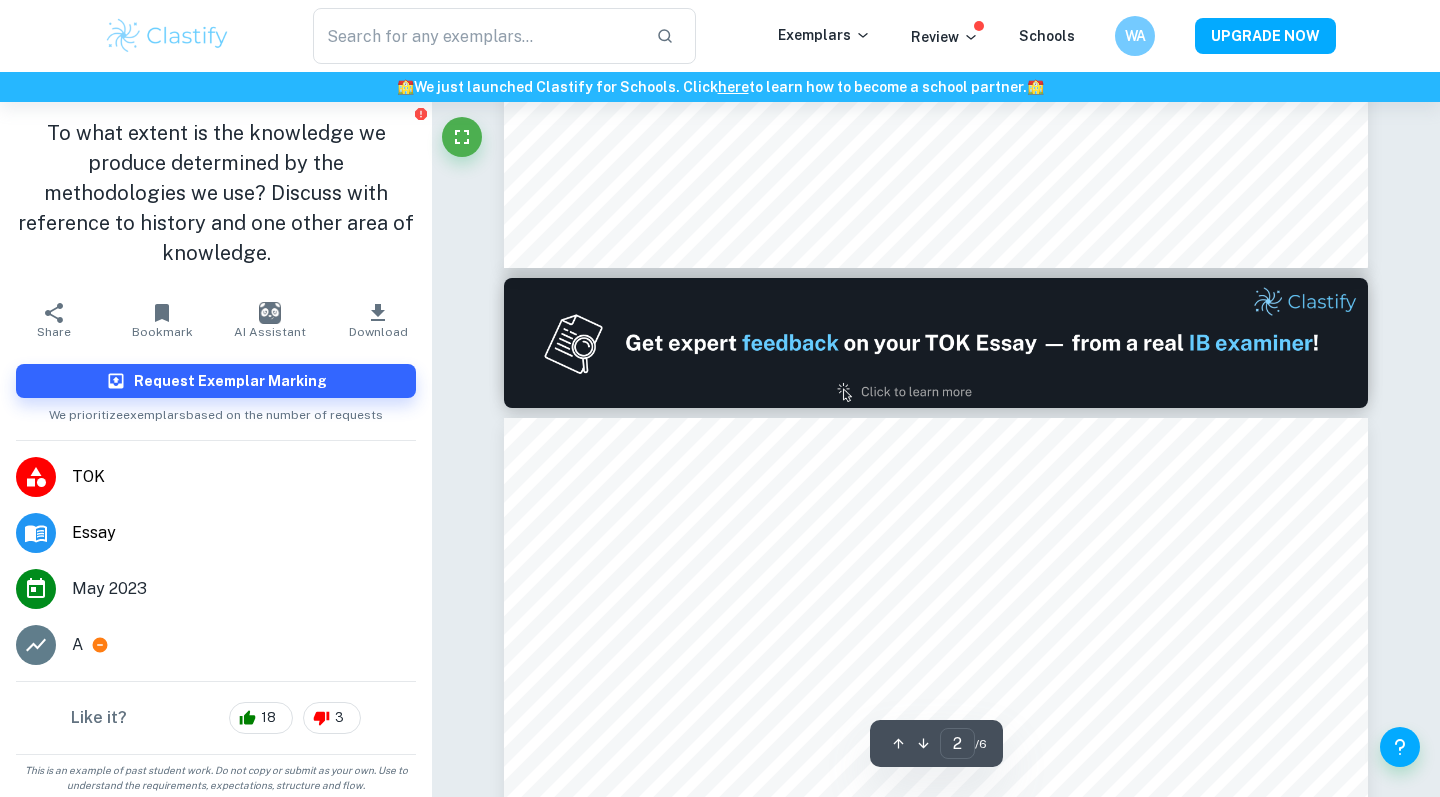 type on "1" 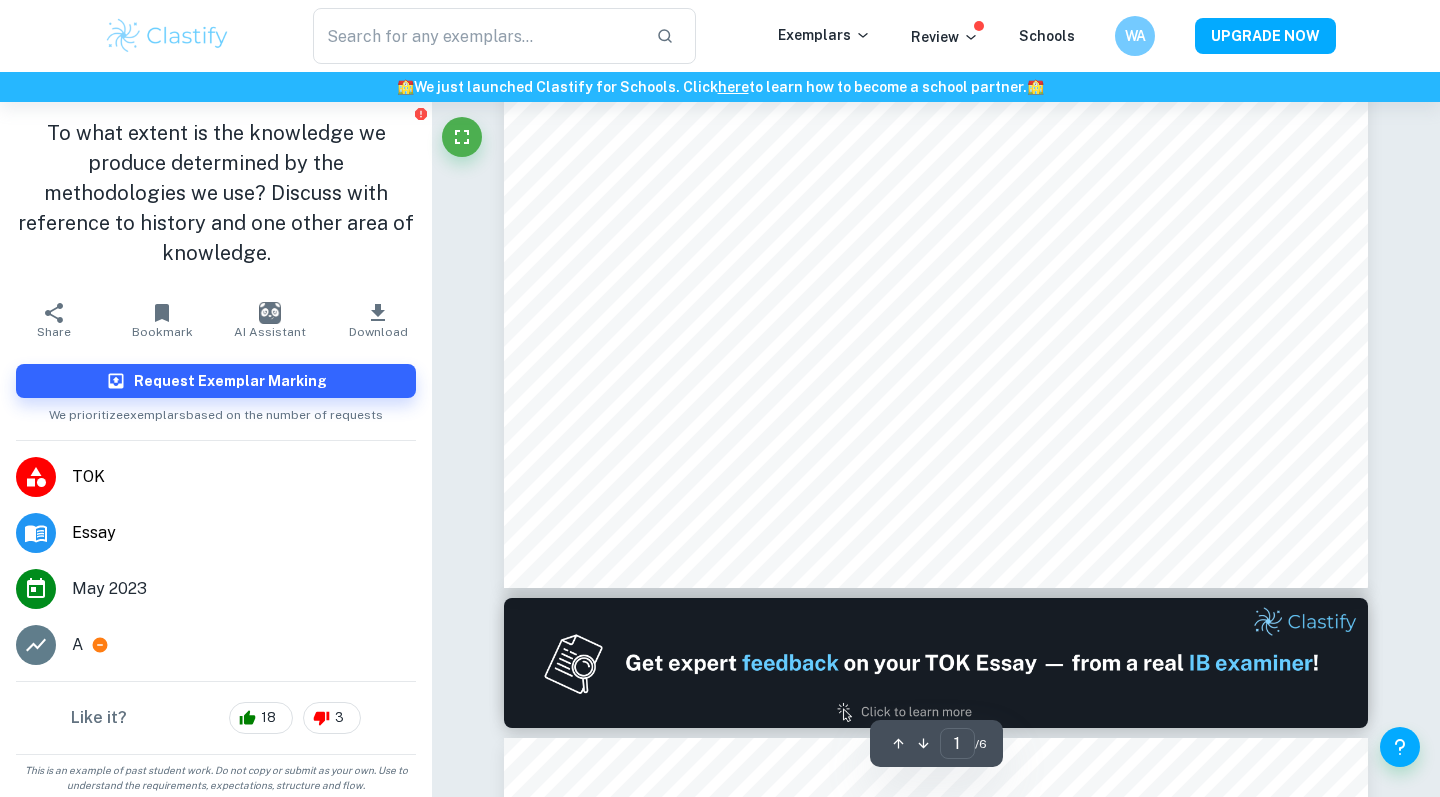 scroll, scrollTop: 648, scrollLeft: 0, axis: vertical 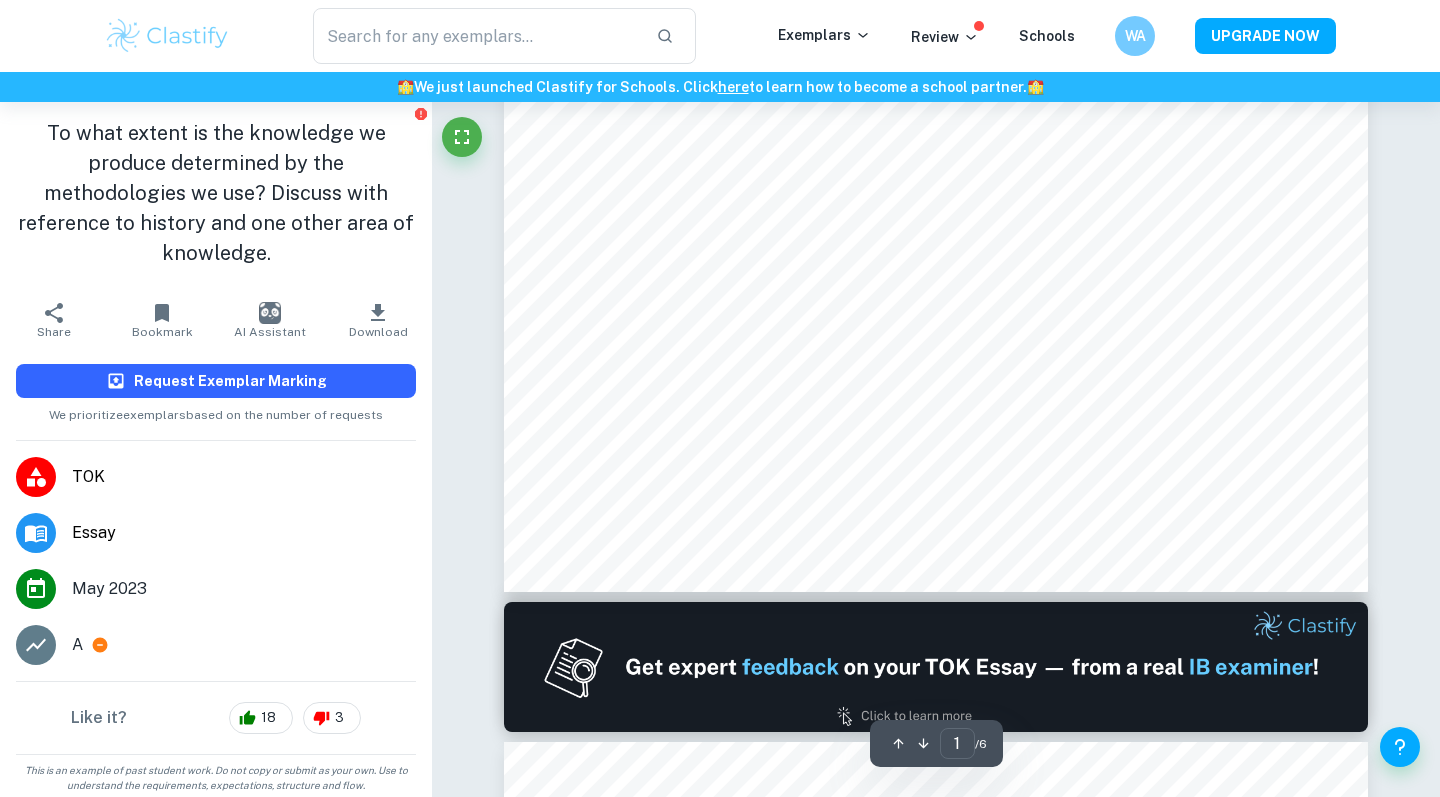 click on "Request Exemplar Marking" at bounding box center [216, 381] 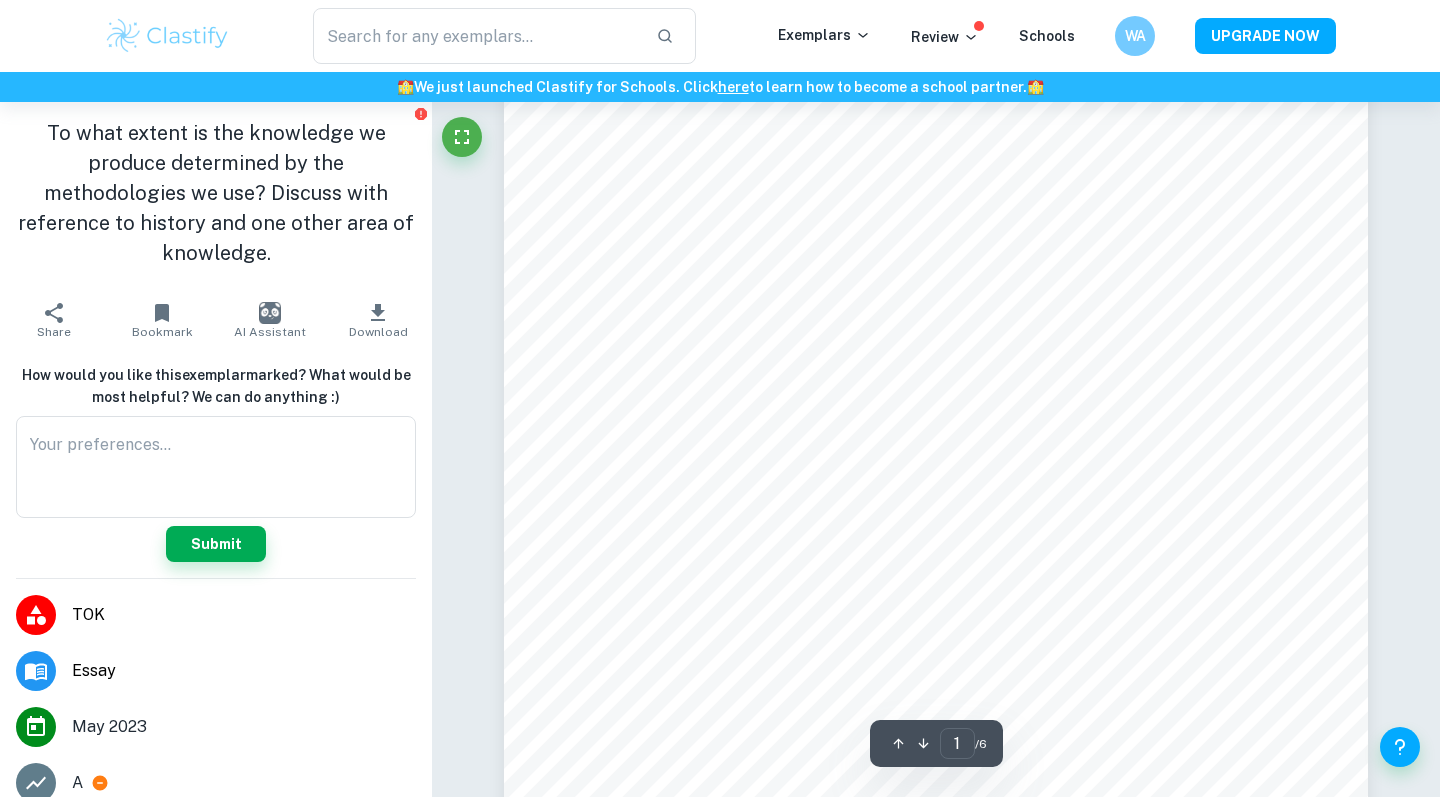 scroll, scrollTop: 429, scrollLeft: 0, axis: vertical 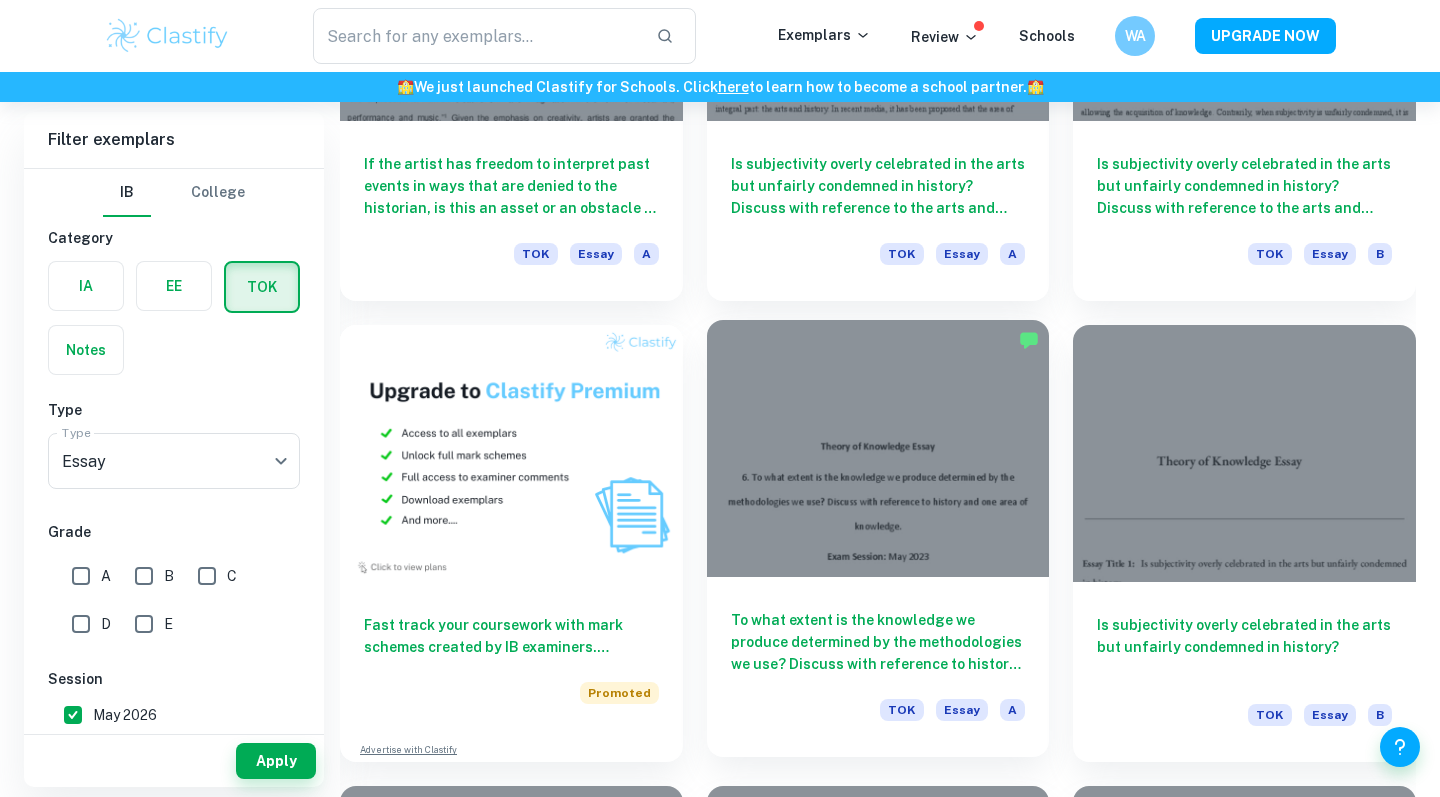 click on "To what extent is the knowledge we produce determined by the methodologies we use? Discuss with reference to history and one area of knowledge." at bounding box center (878, 642) 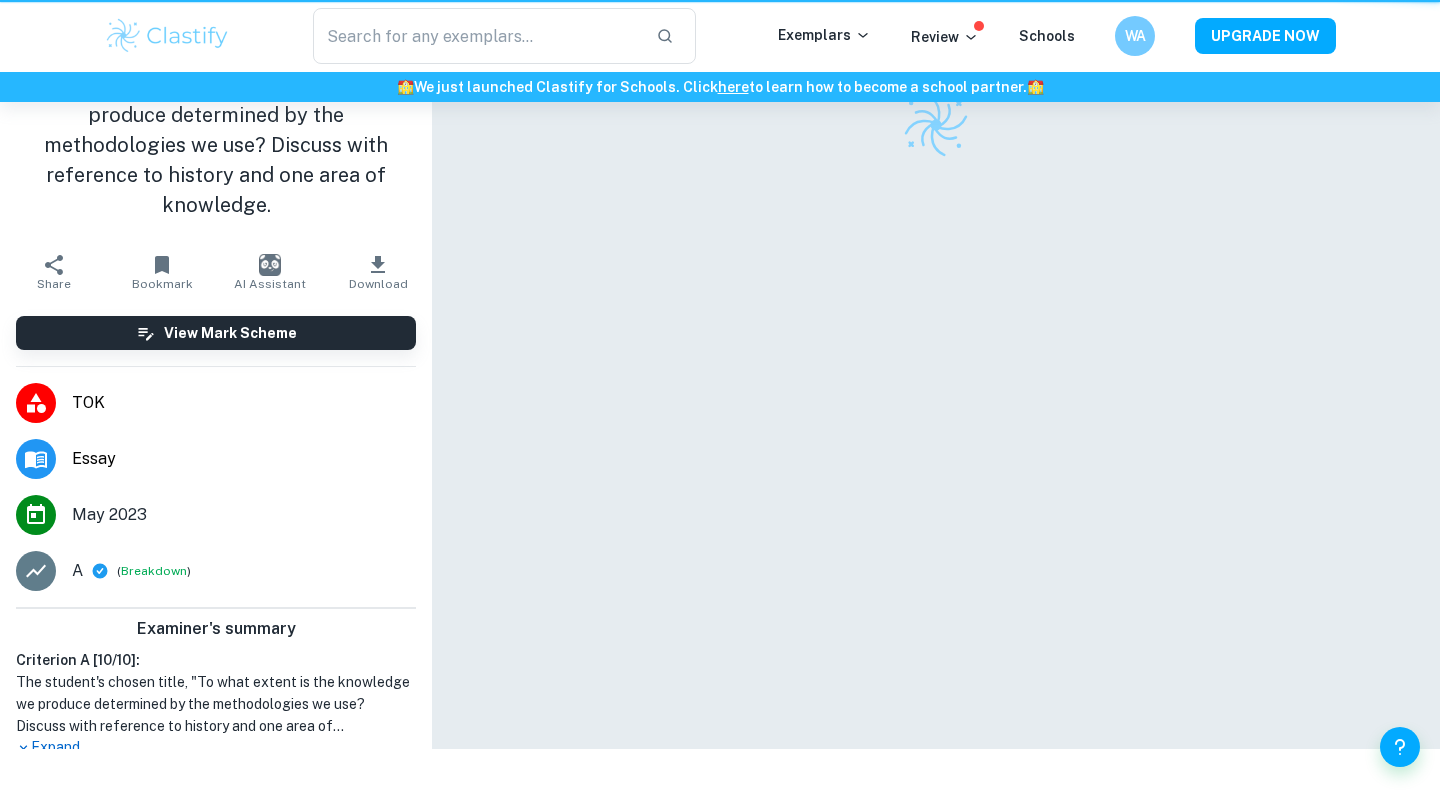 scroll, scrollTop: 0, scrollLeft: 0, axis: both 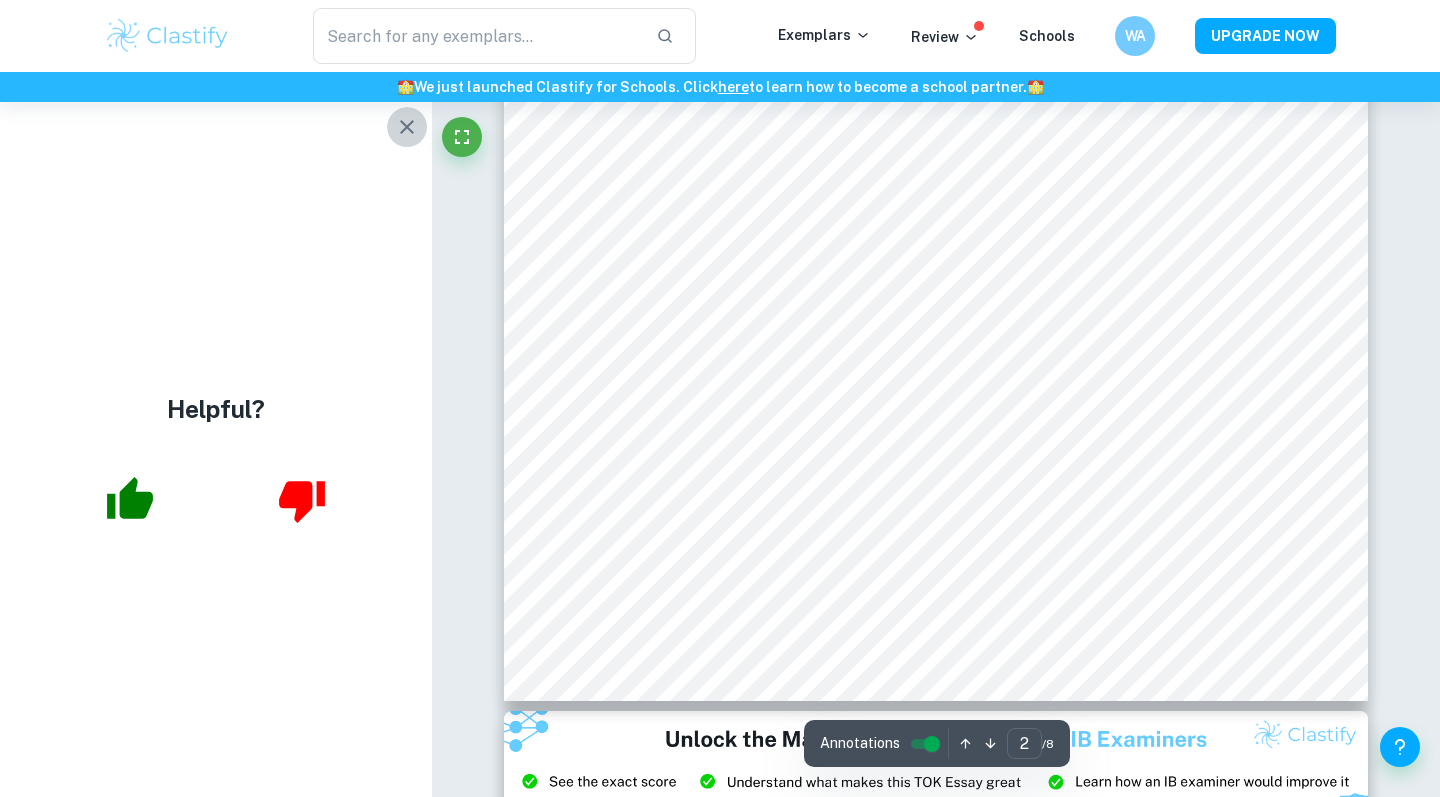 click 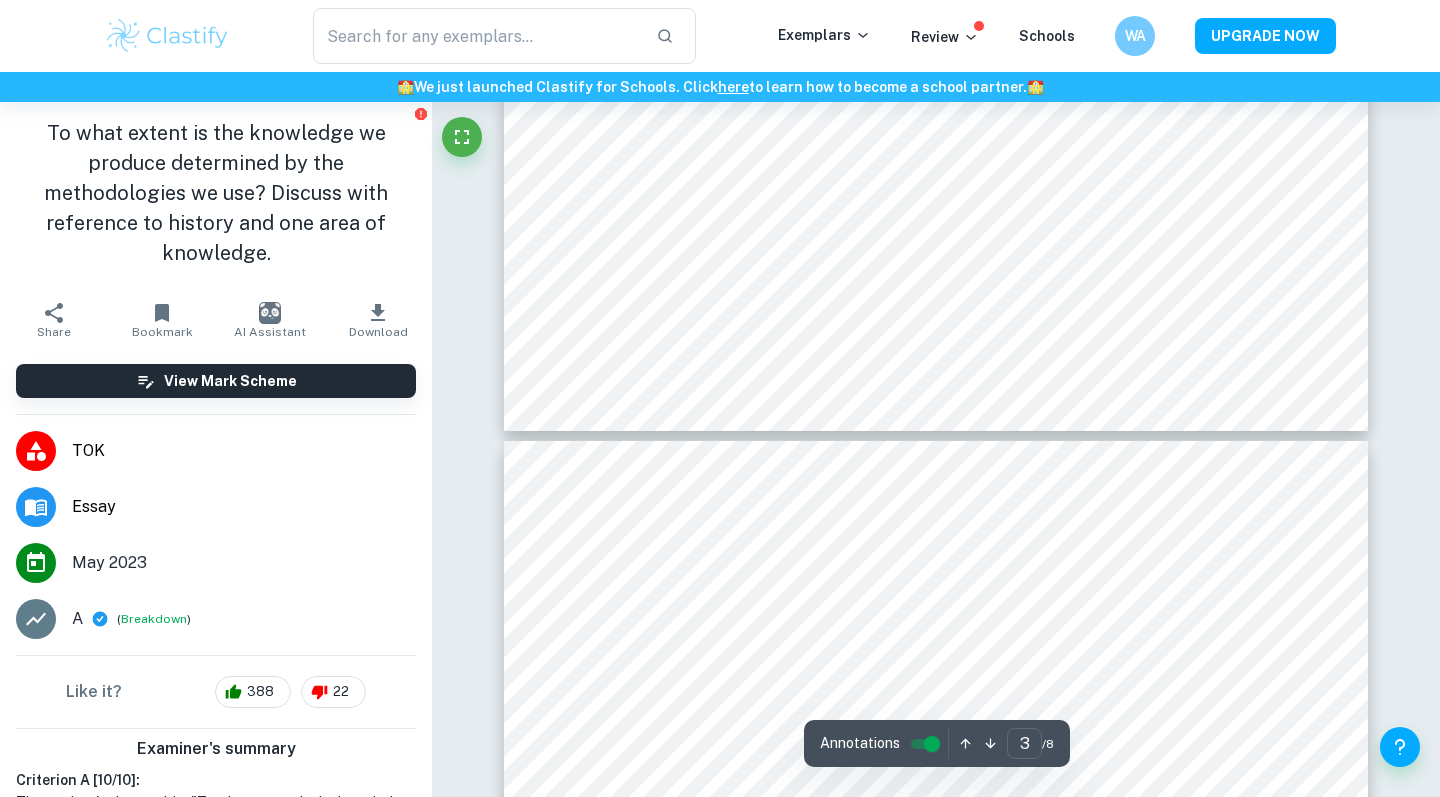 type on "4" 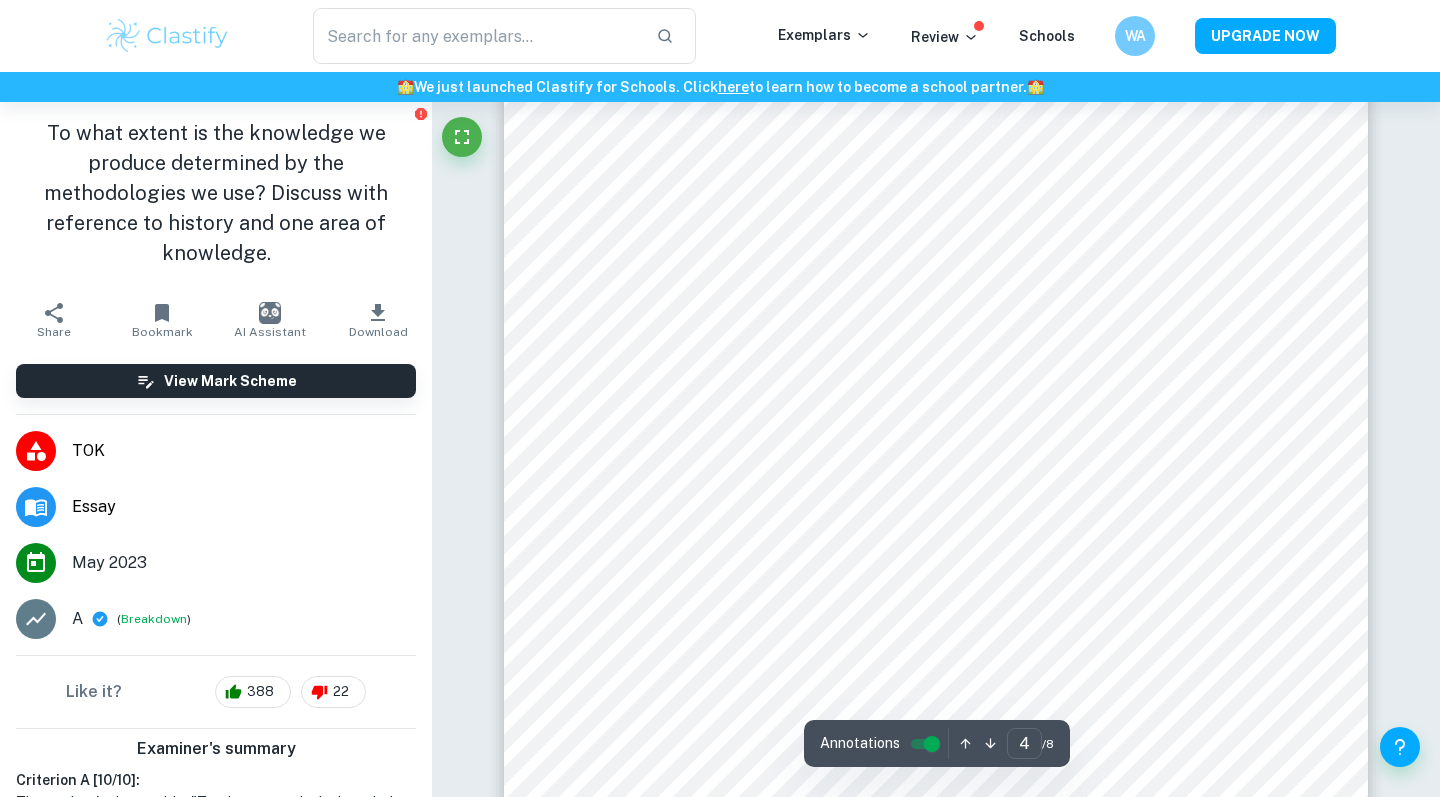 scroll, scrollTop: 4086, scrollLeft: 0, axis: vertical 